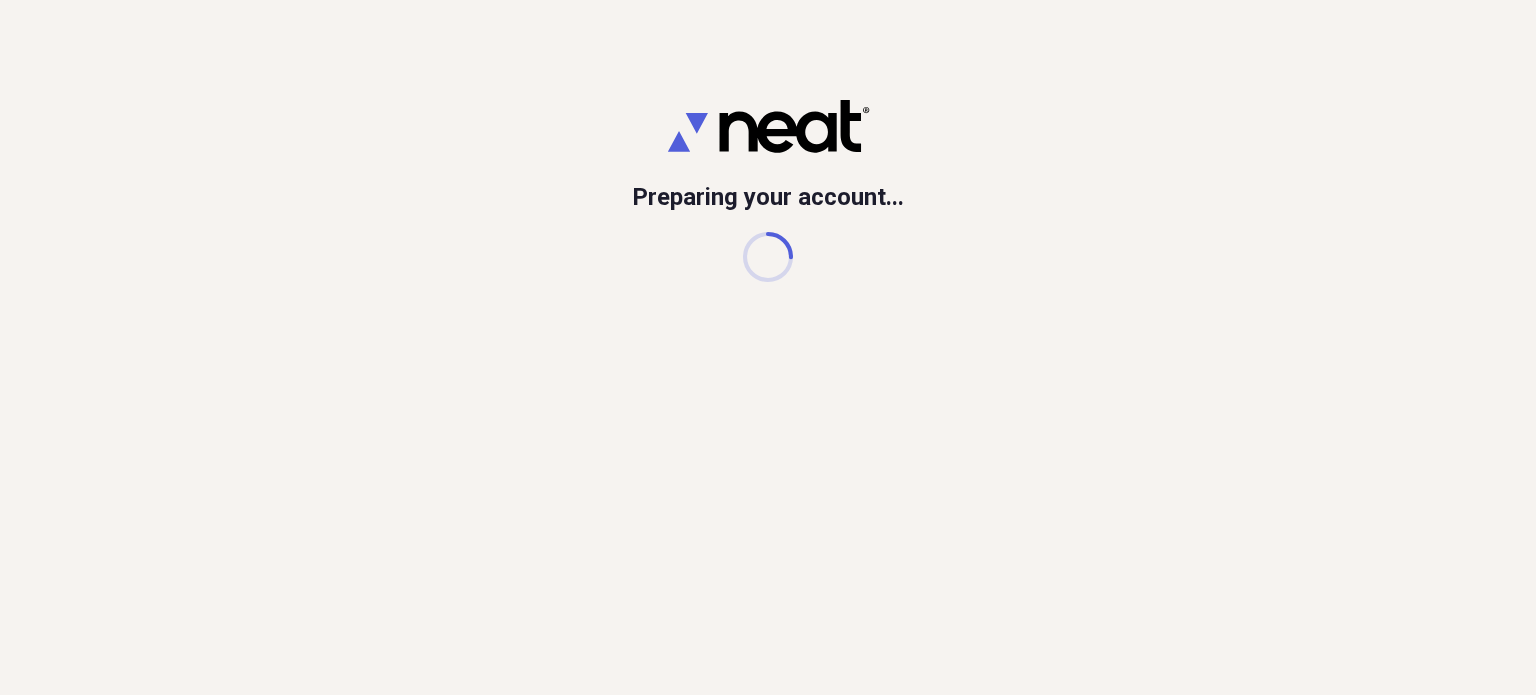 scroll, scrollTop: 0, scrollLeft: 0, axis: both 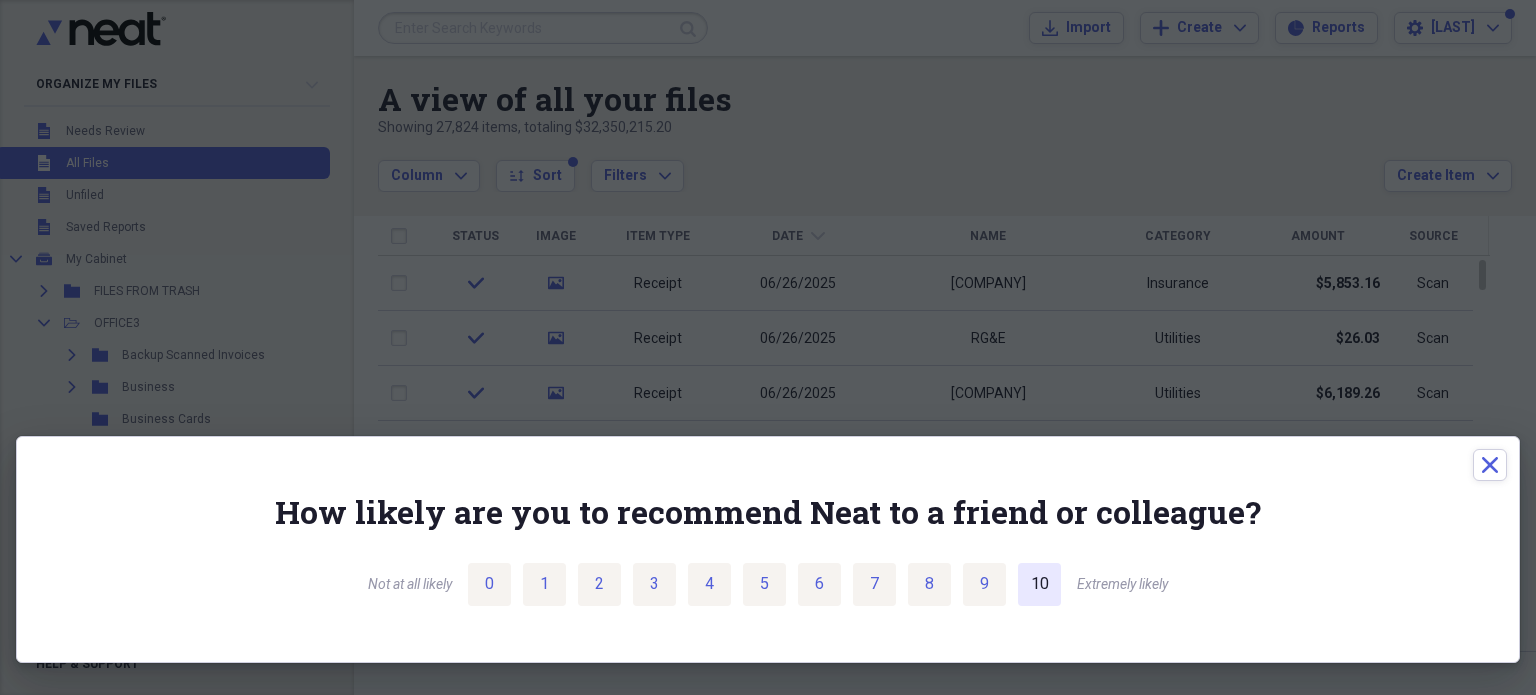 click on "10" at bounding box center [1040, 584] 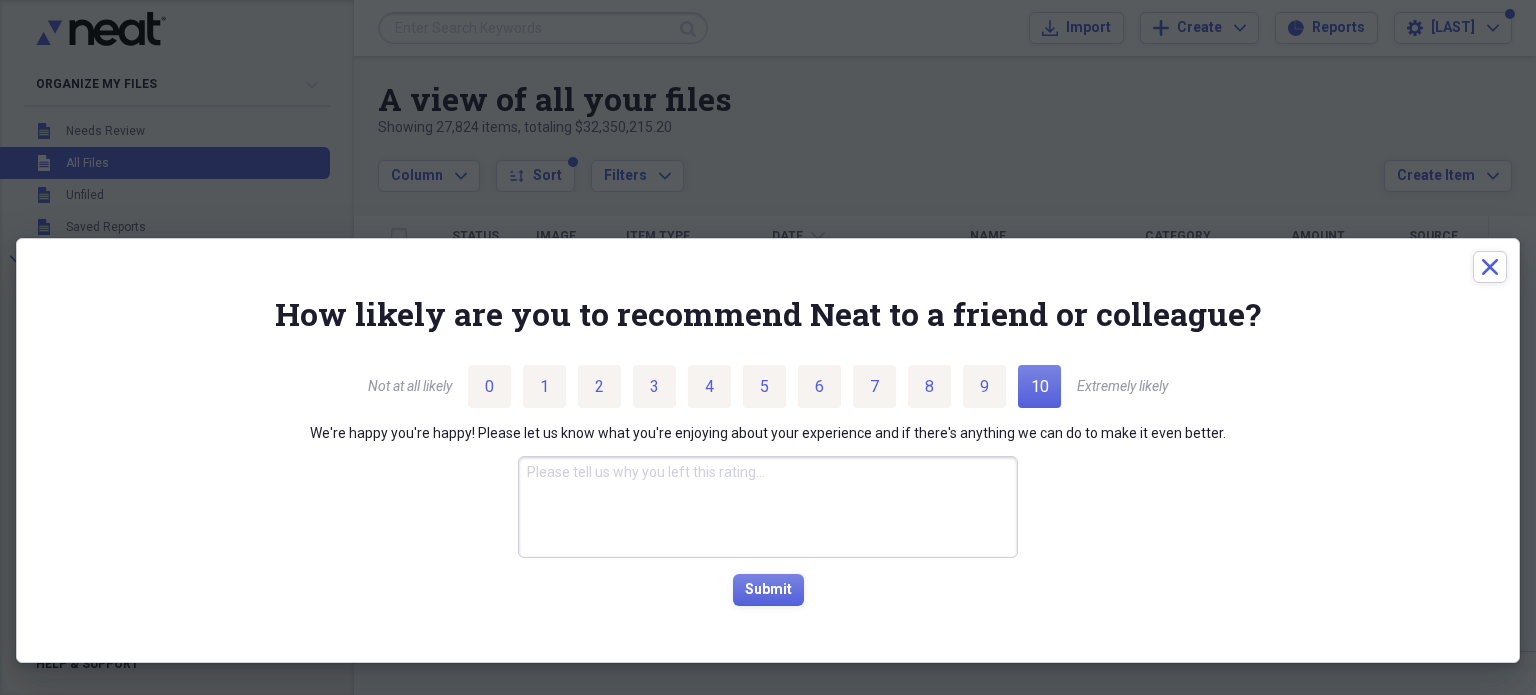 click on "Submit" at bounding box center [768, 590] 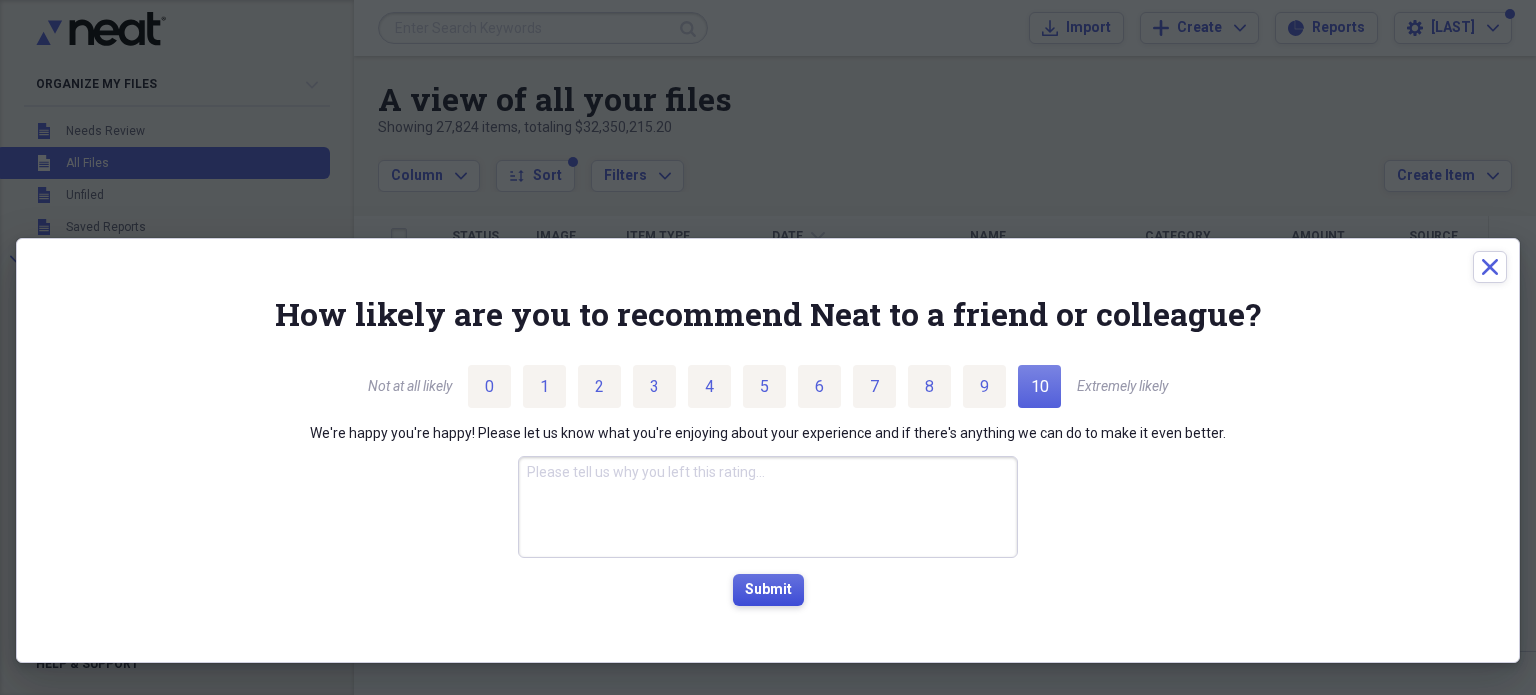 click on "Submit" at bounding box center [768, 590] 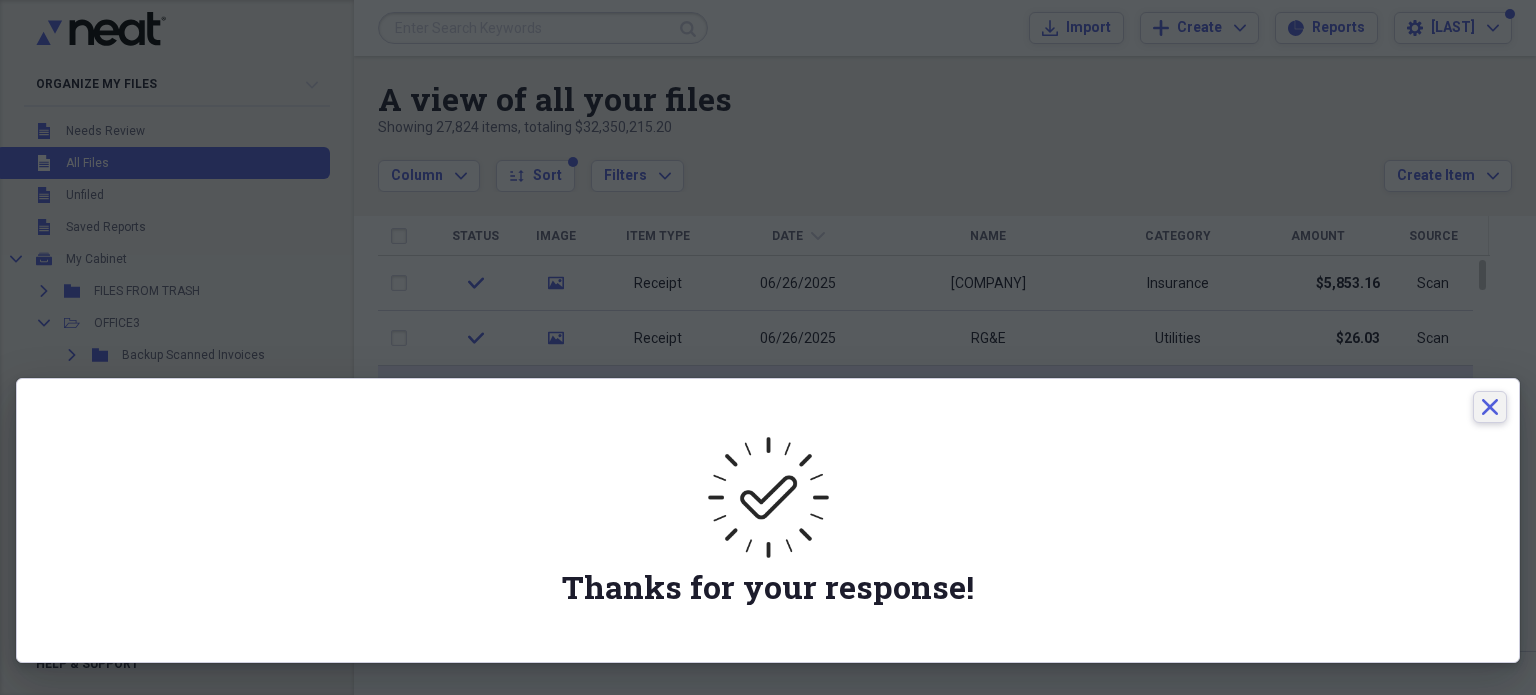drag, startPoint x: 1491, startPoint y: 406, endPoint x: 1484, endPoint y: 392, distance: 15.652476 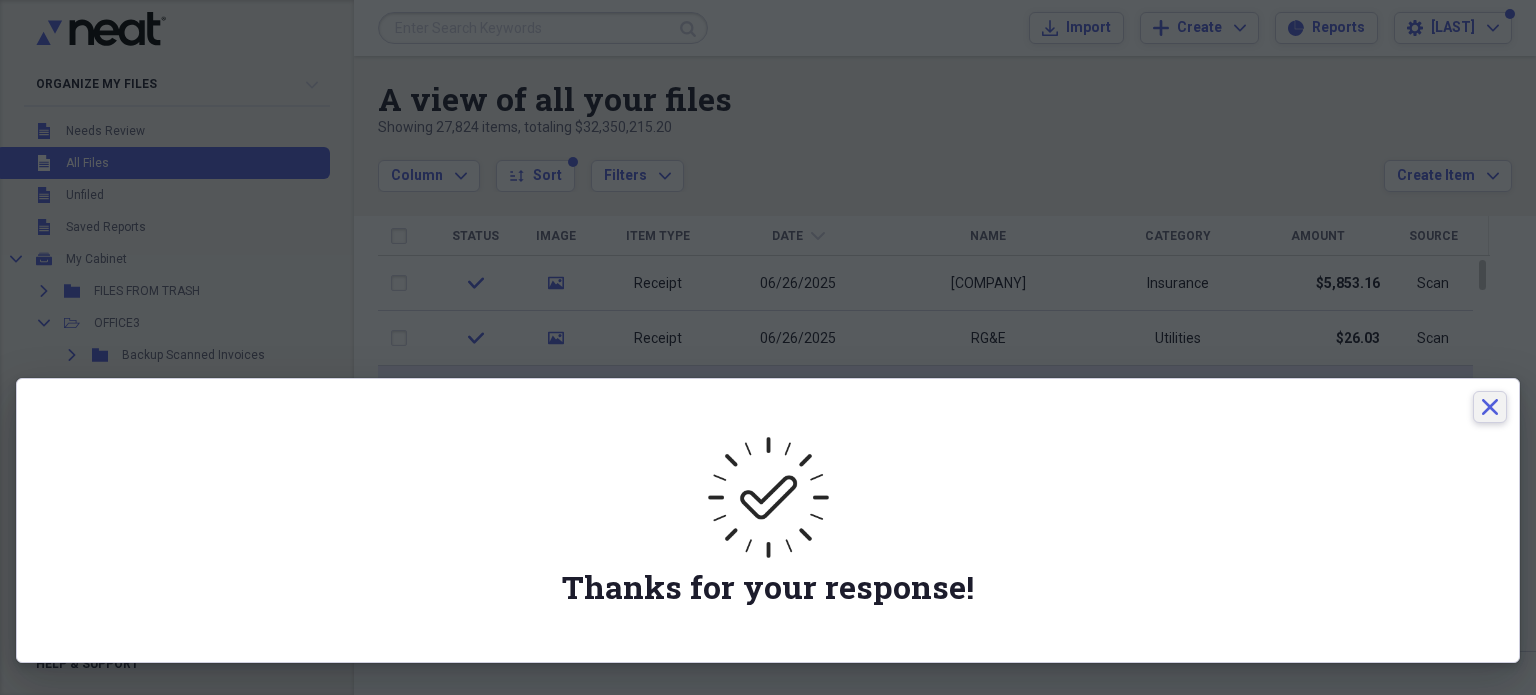 click on "Close" 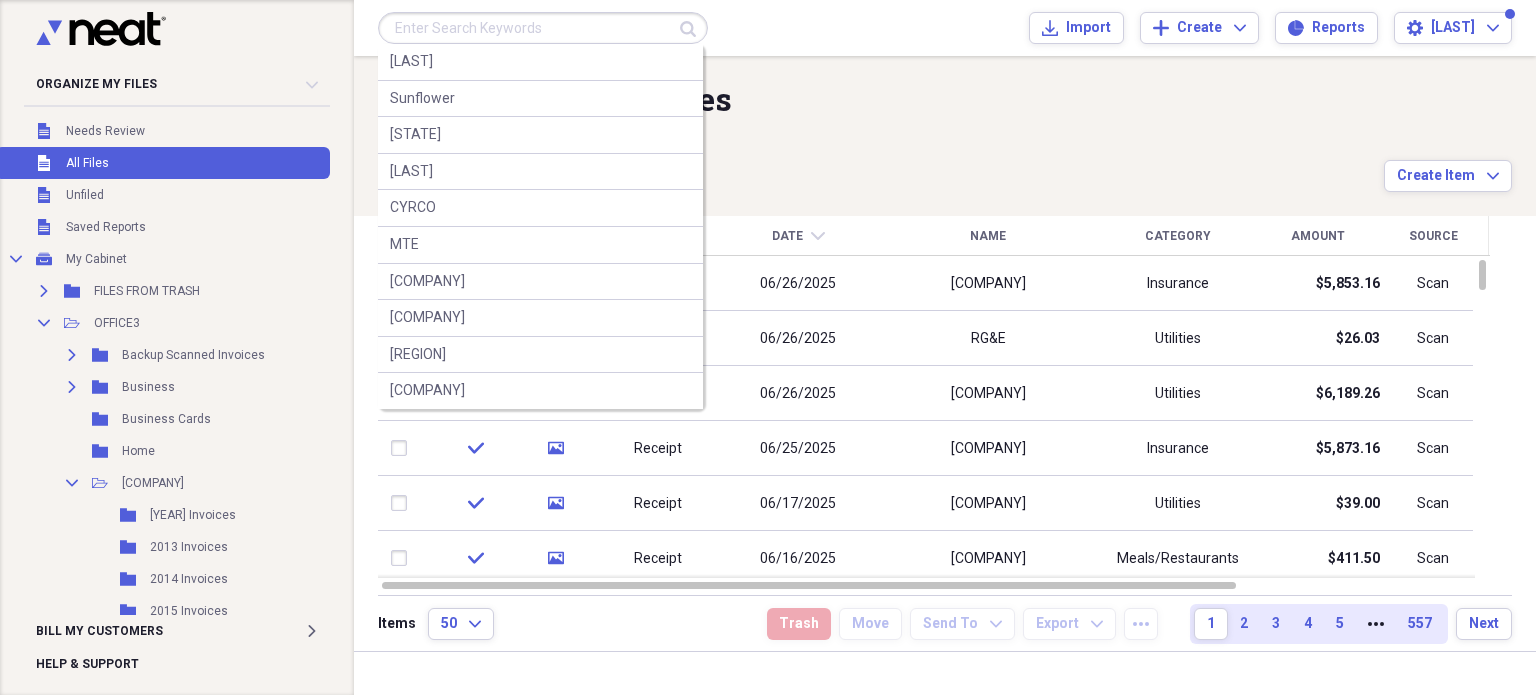 click at bounding box center [543, 28] 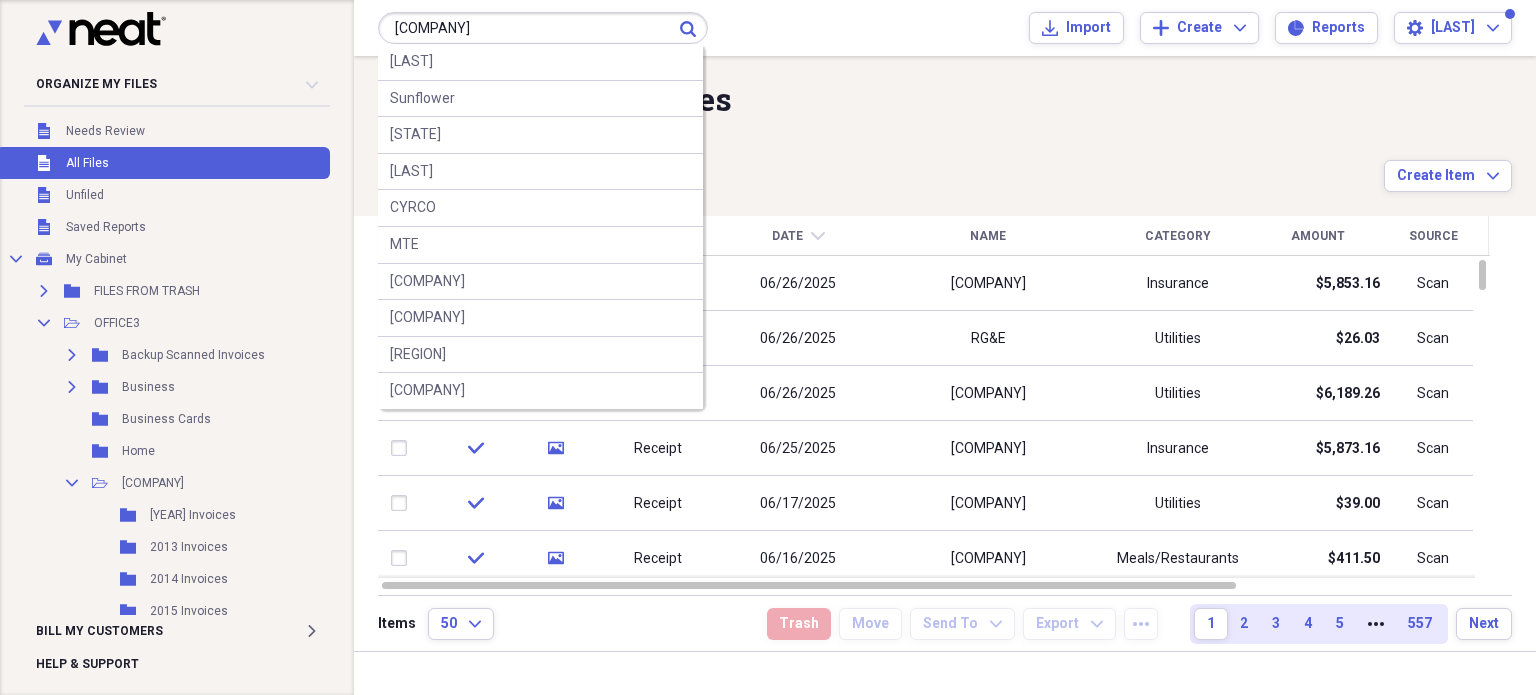 type on "[COMPANY]" 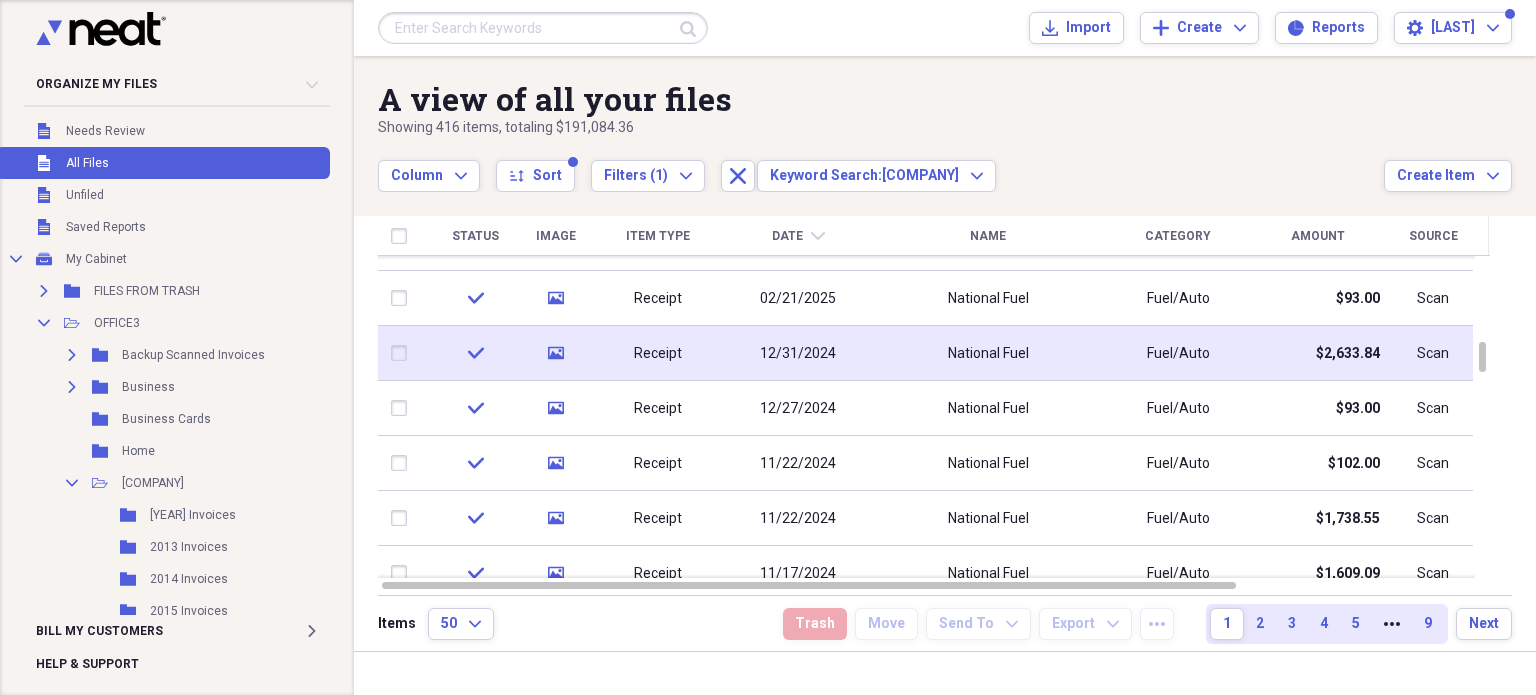 click on "12/31/2024" at bounding box center (798, 354) 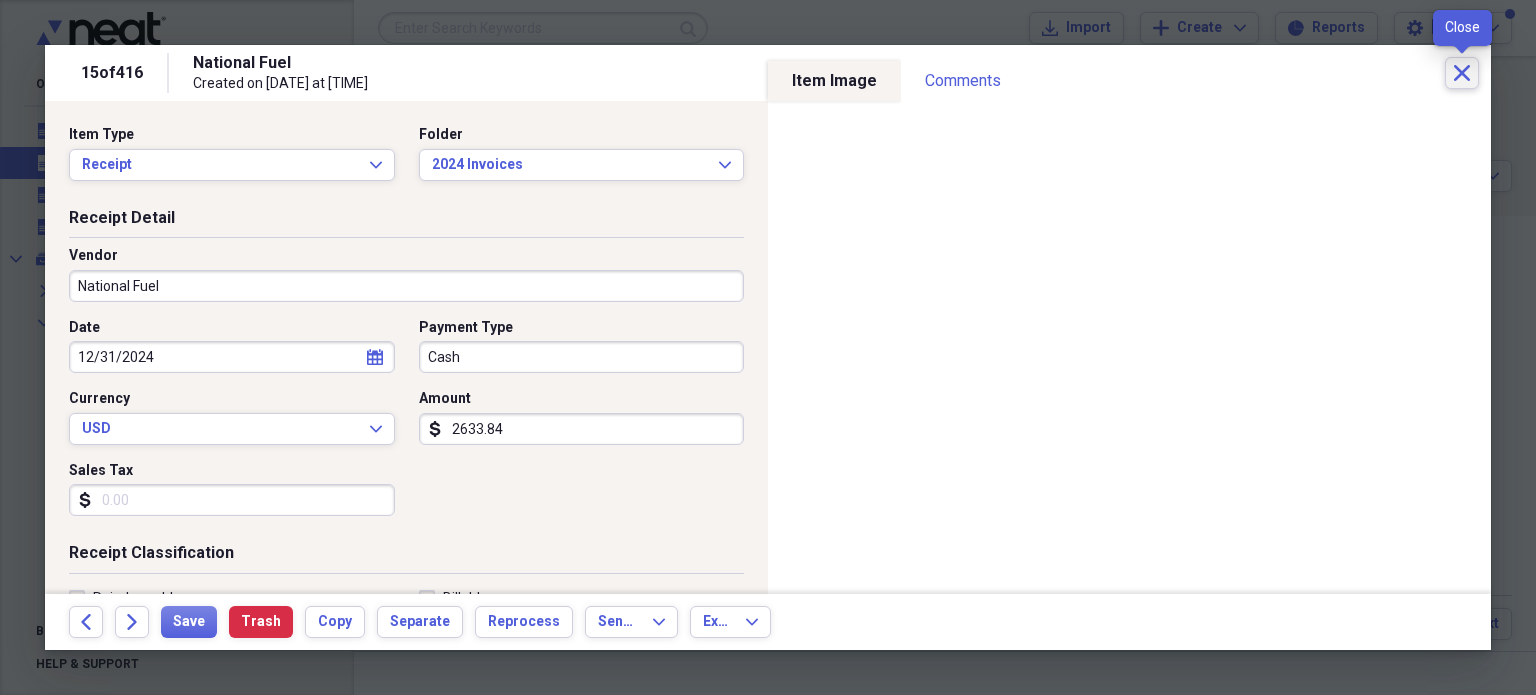 click on "Close" 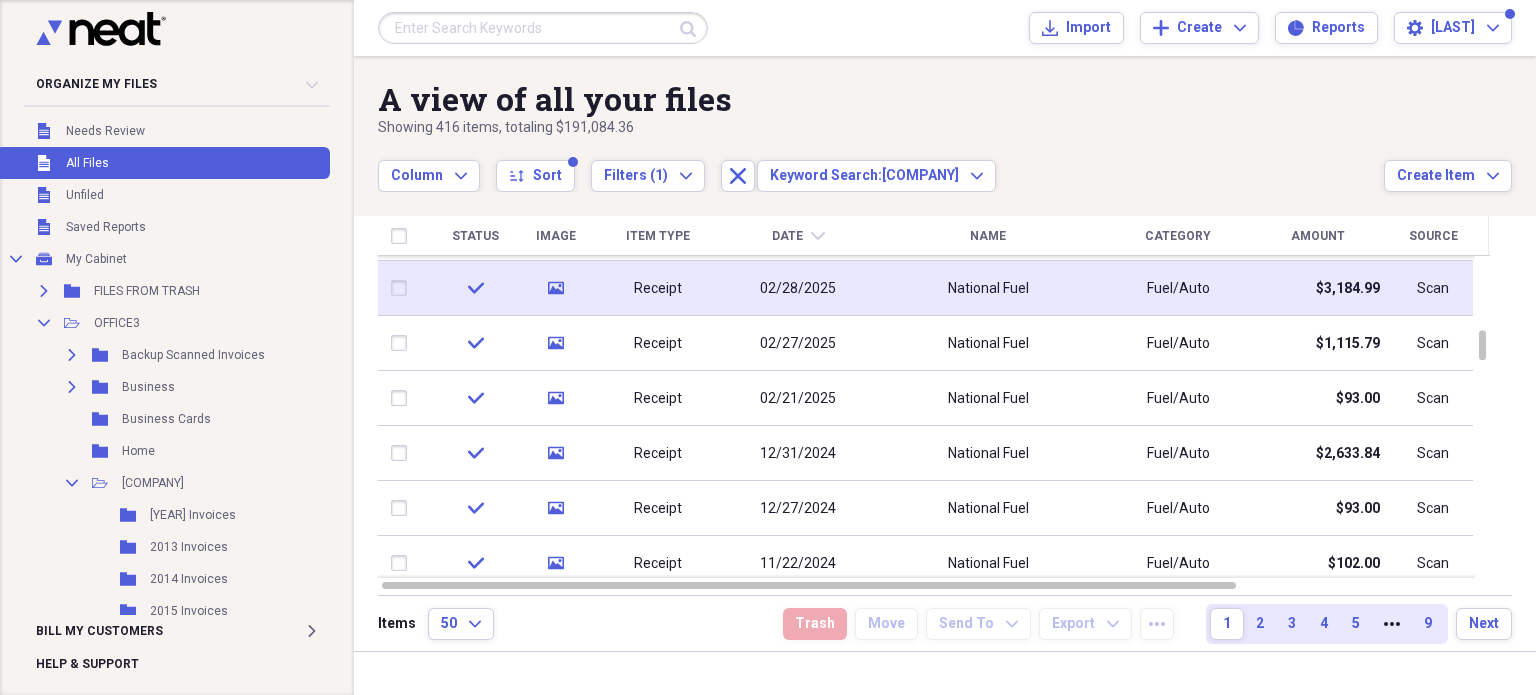 click on "National Fuel" at bounding box center (988, 288) 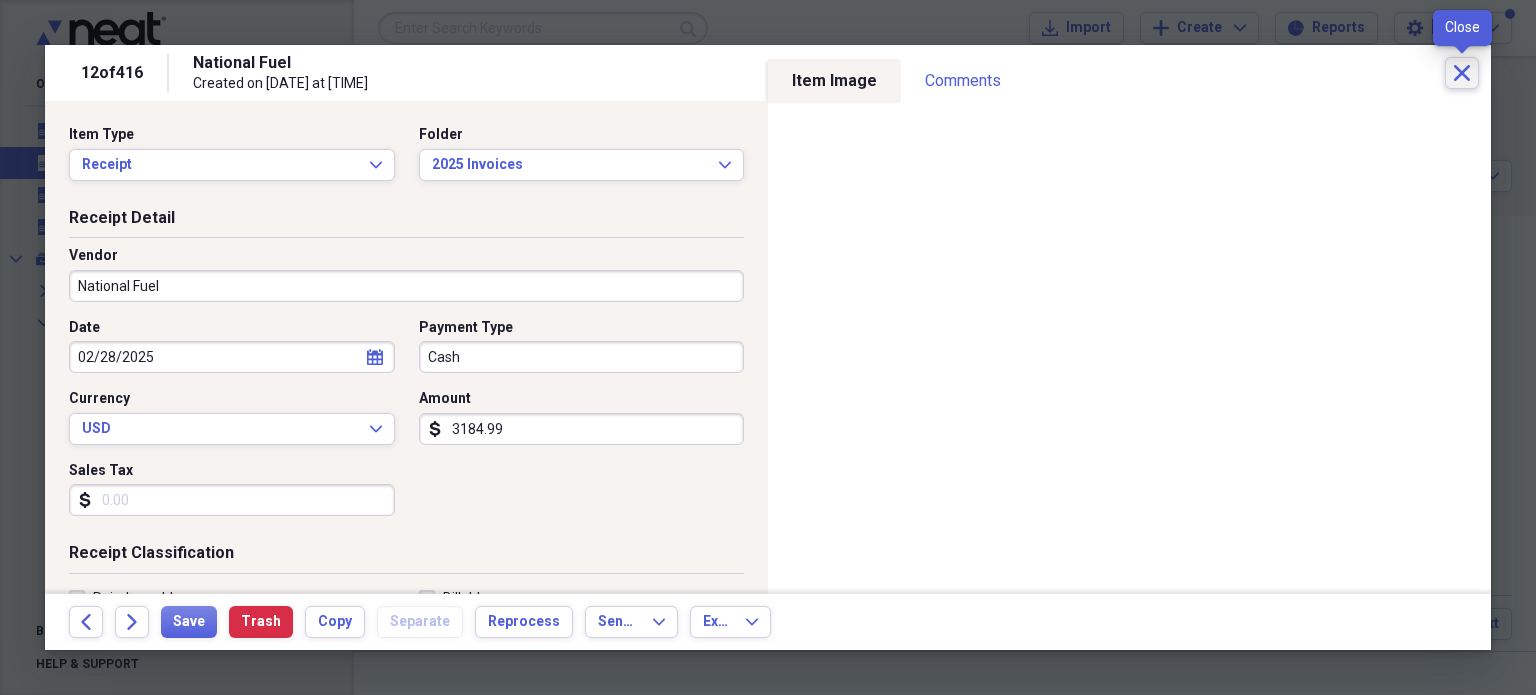click on "Close" 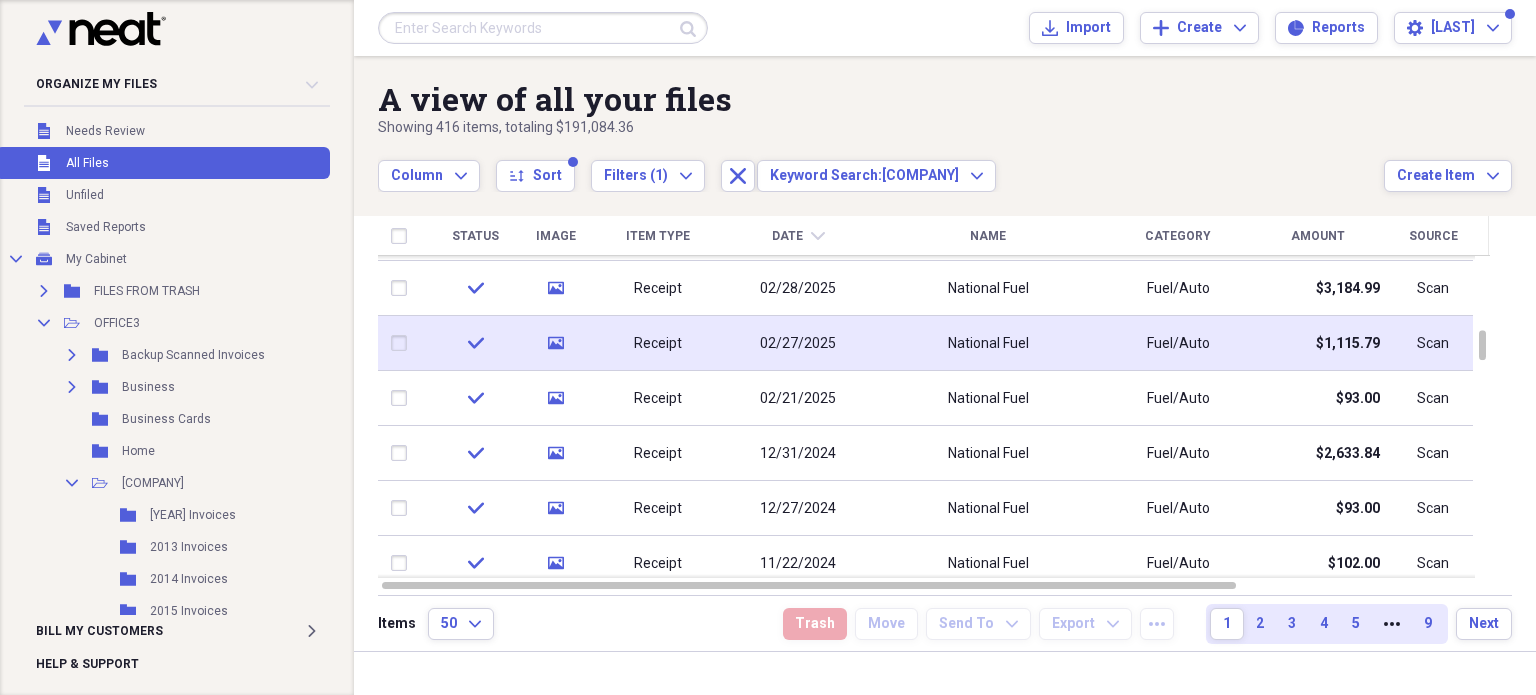 click on "National Fuel" at bounding box center (988, 453) 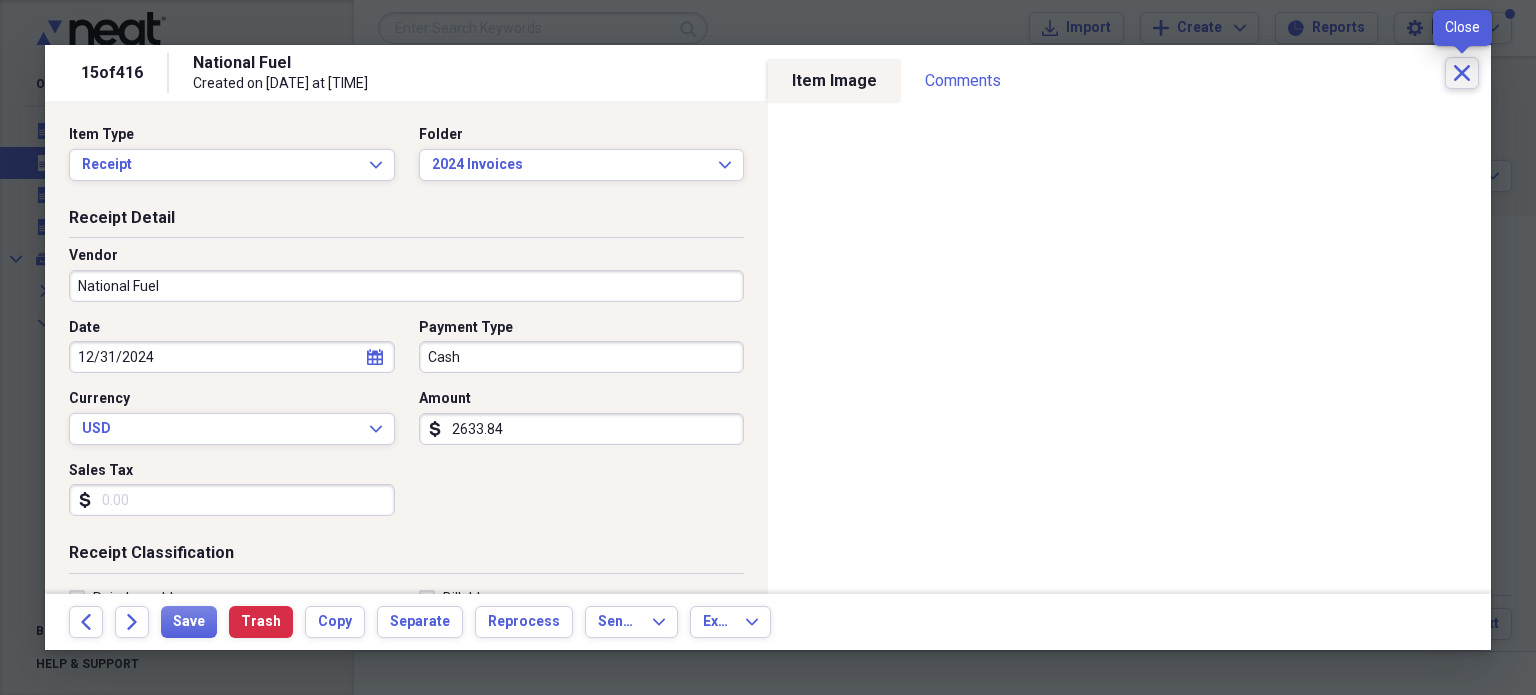 click on "Close" 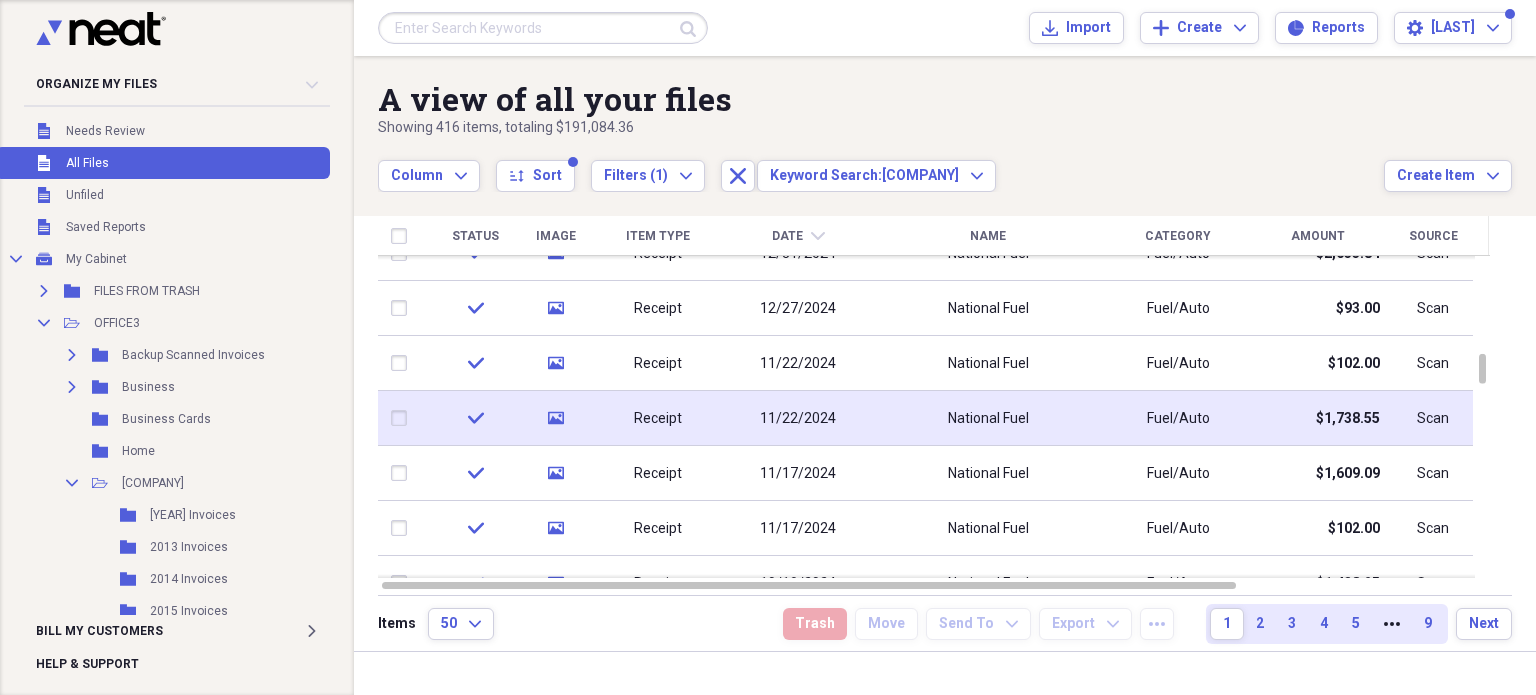 click on "11/22/2024" at bounding box center (798, 418) 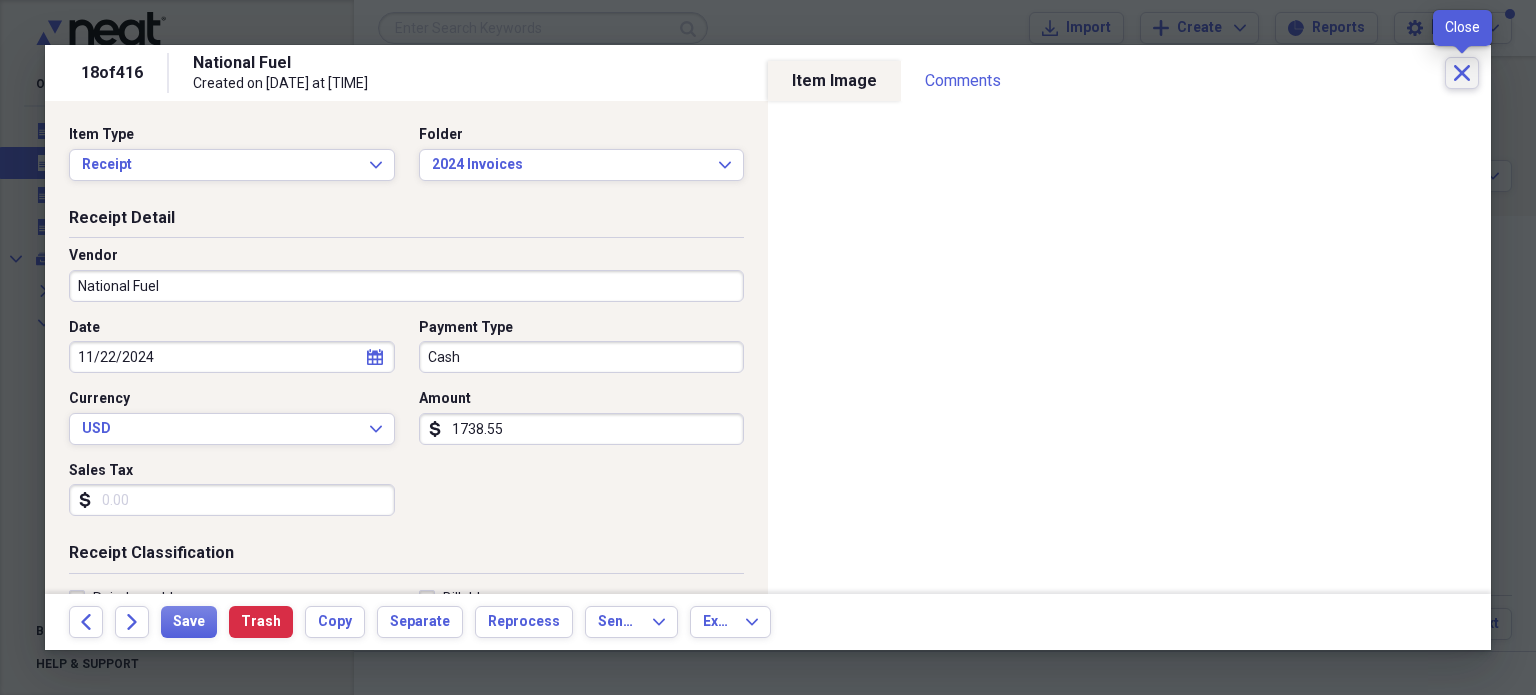 click 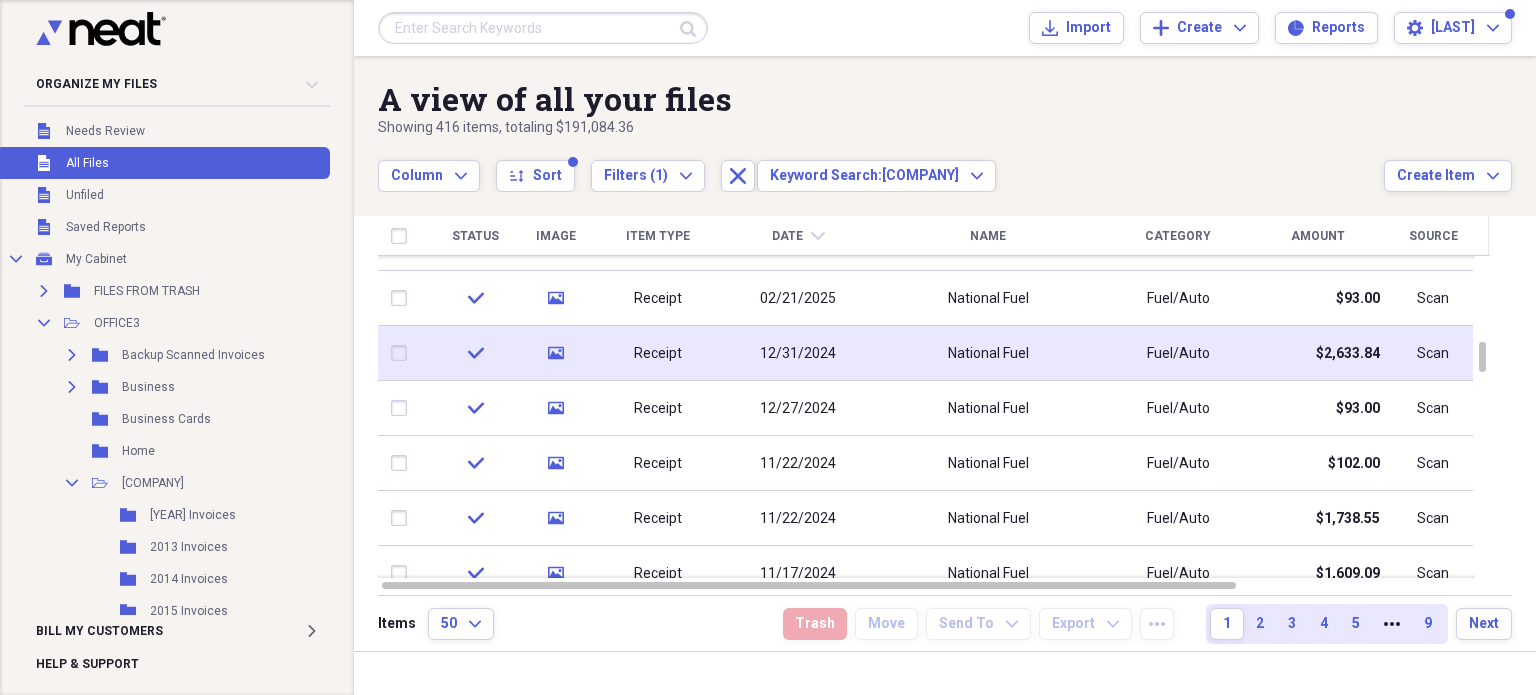 click on "National Fuel" at bounding box center [988, 353] 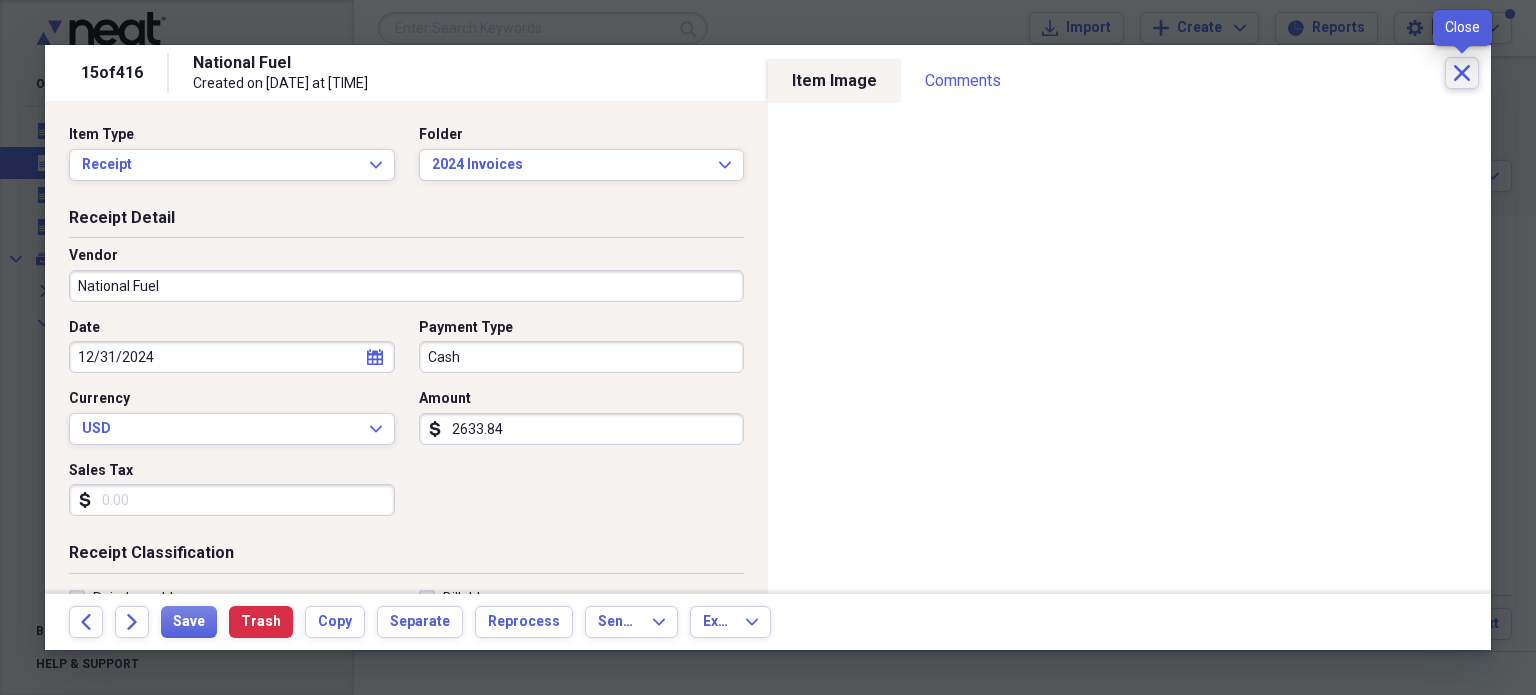 click 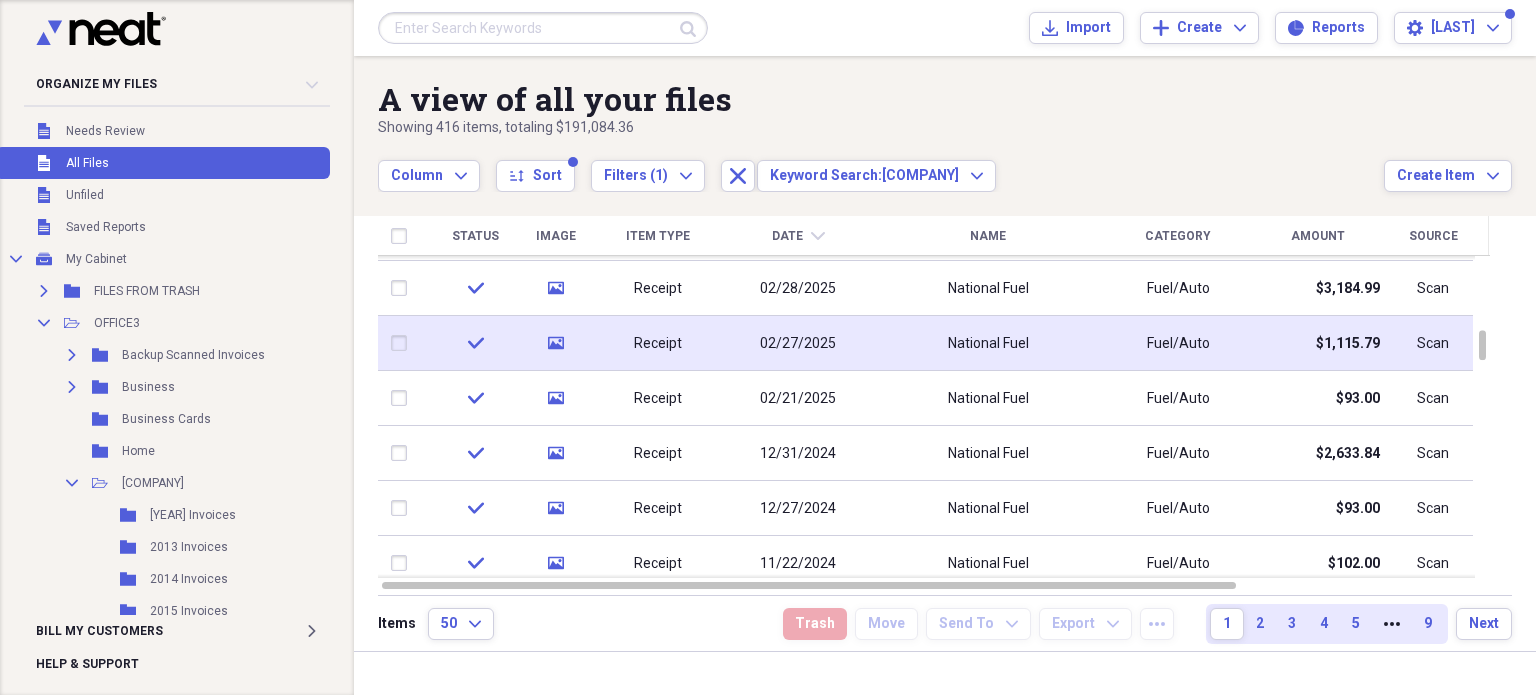 click on "02/27/2025" at bounding box center (798, 343) 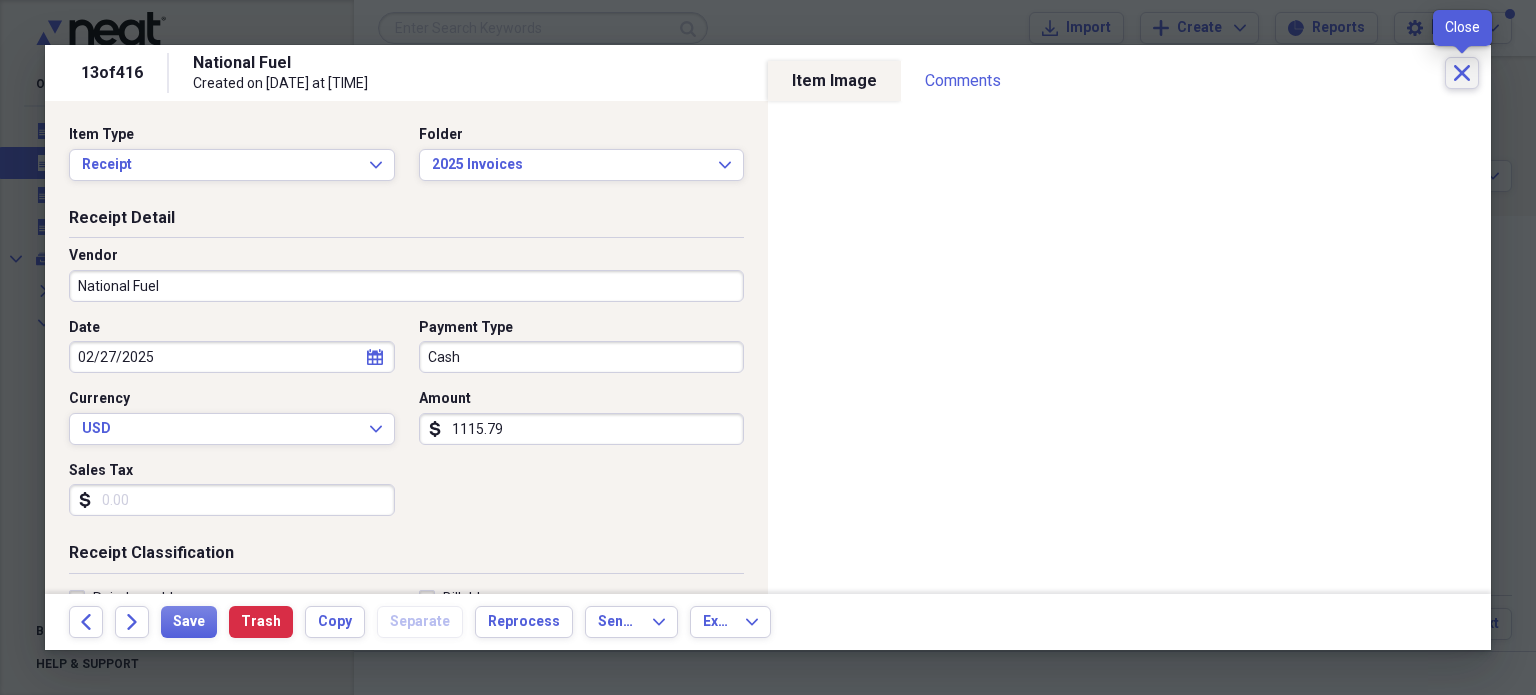 click on "Close" at bounding box center [1462, 73] 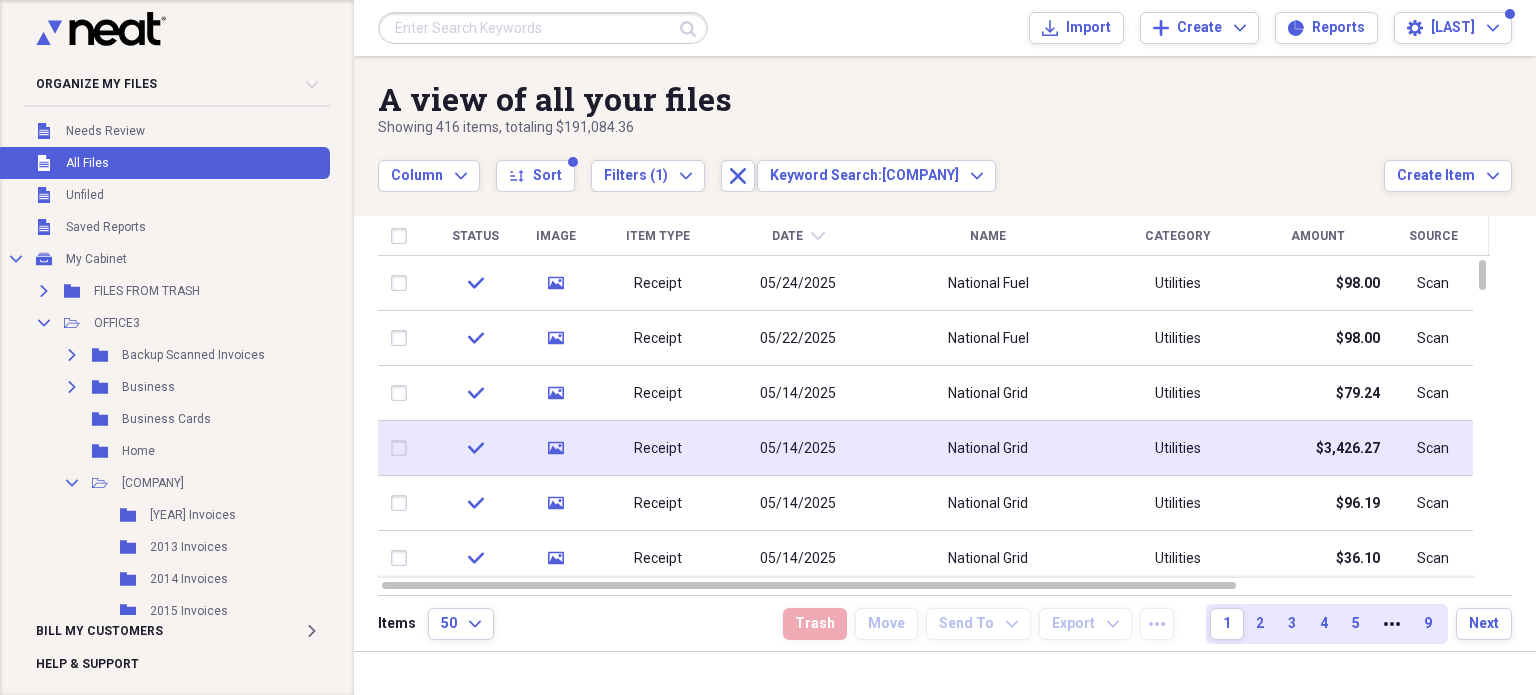 click on "Receipt" at bounding box center (658, 448) 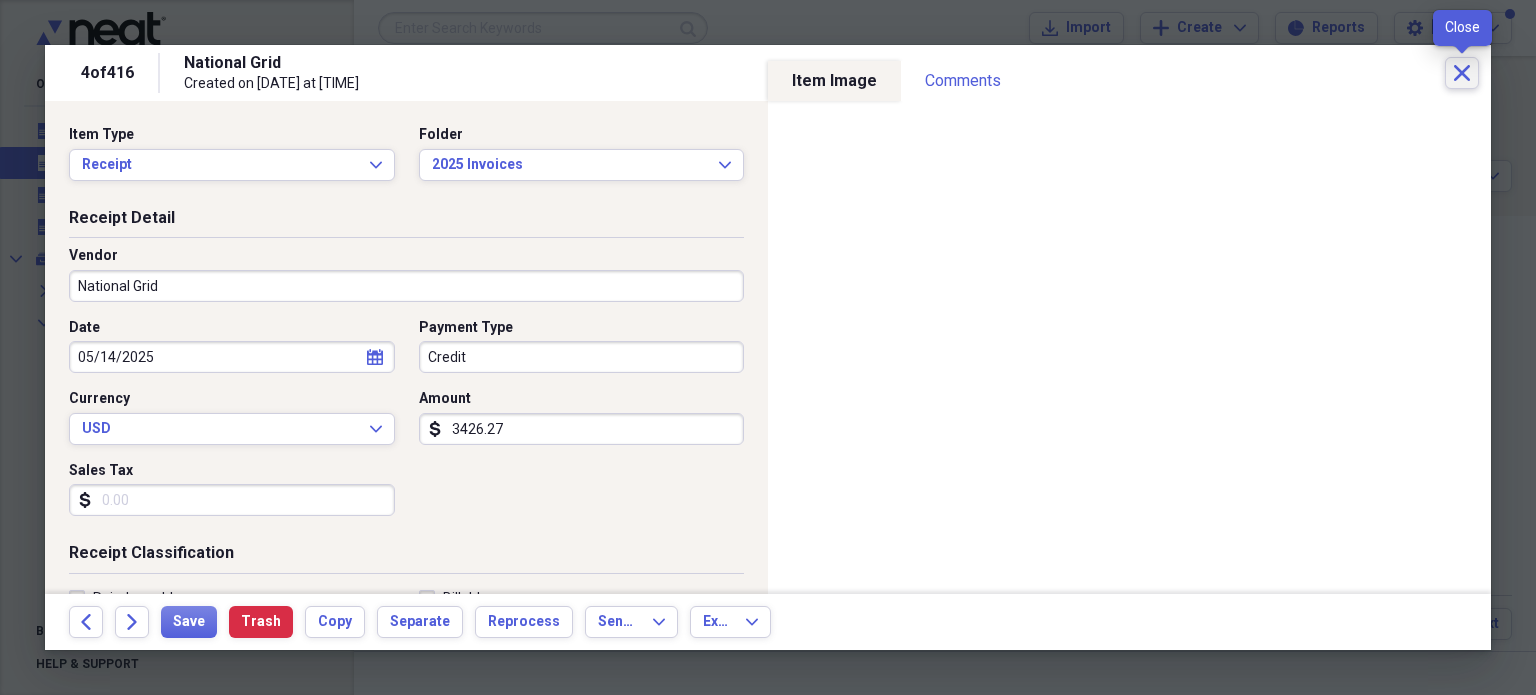 click 